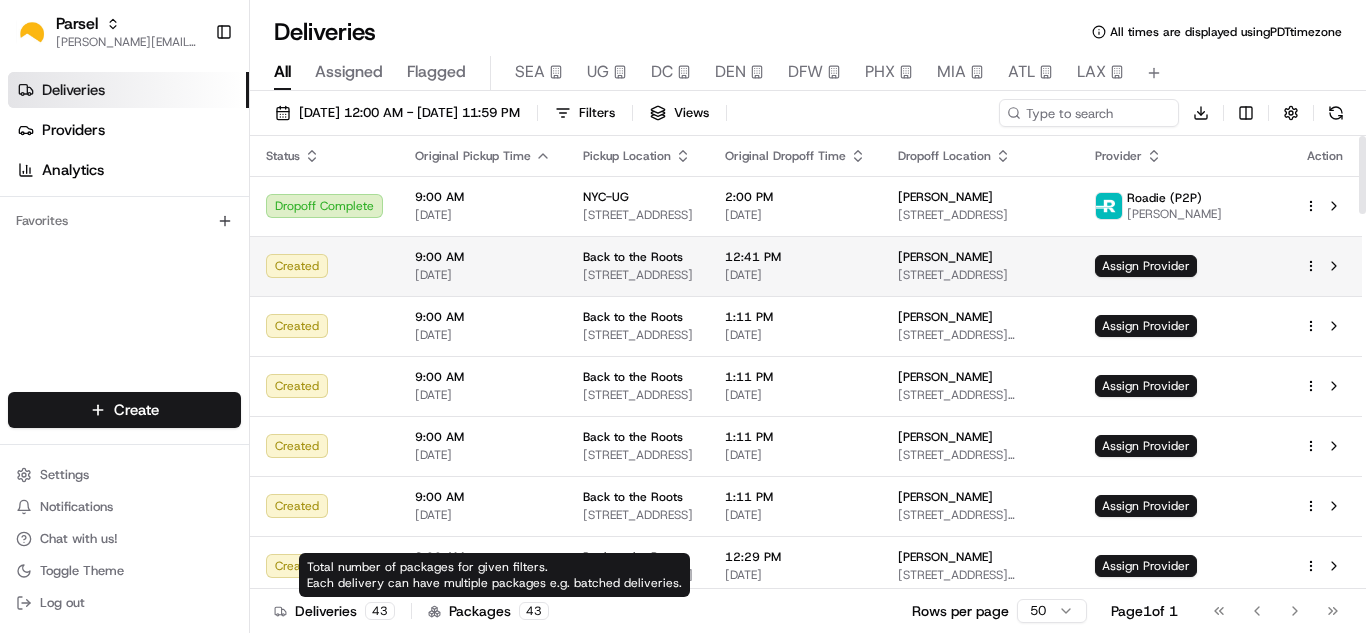 scroll, scrollTop: 0, scrollLeft: 0, axis: both 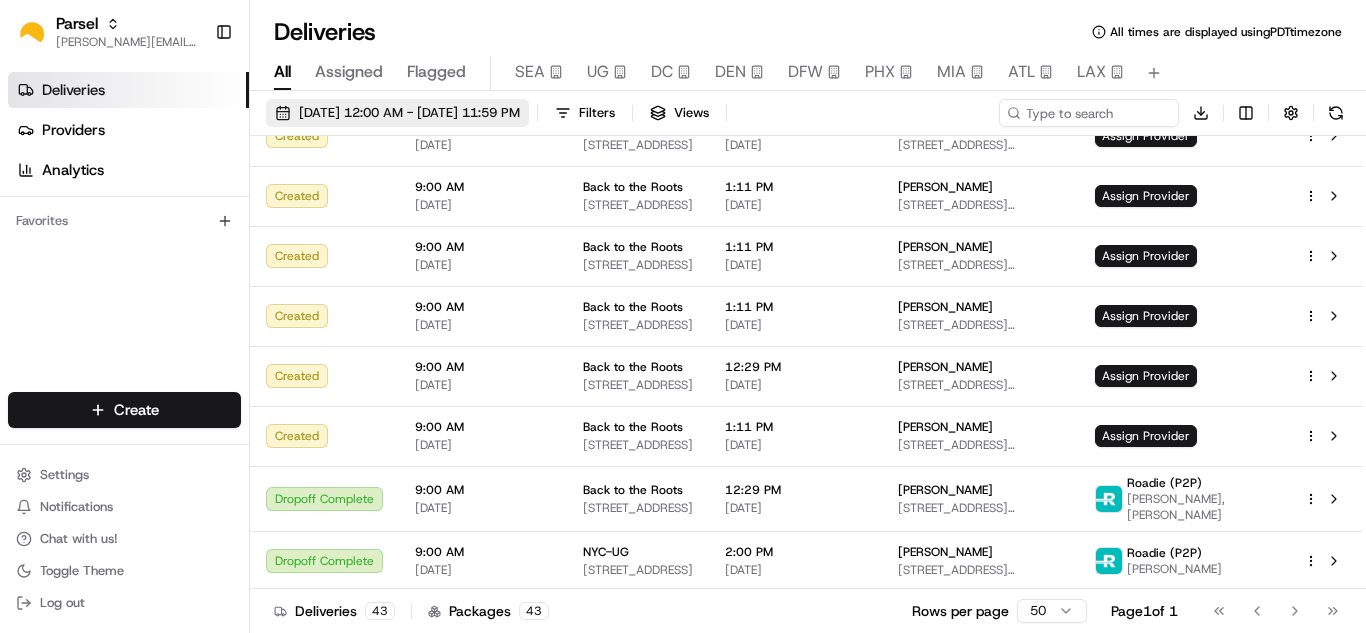 click on "[DATE] 12:00 AM - [DATE] 11:59 PM" at bounding box center [409, 113] 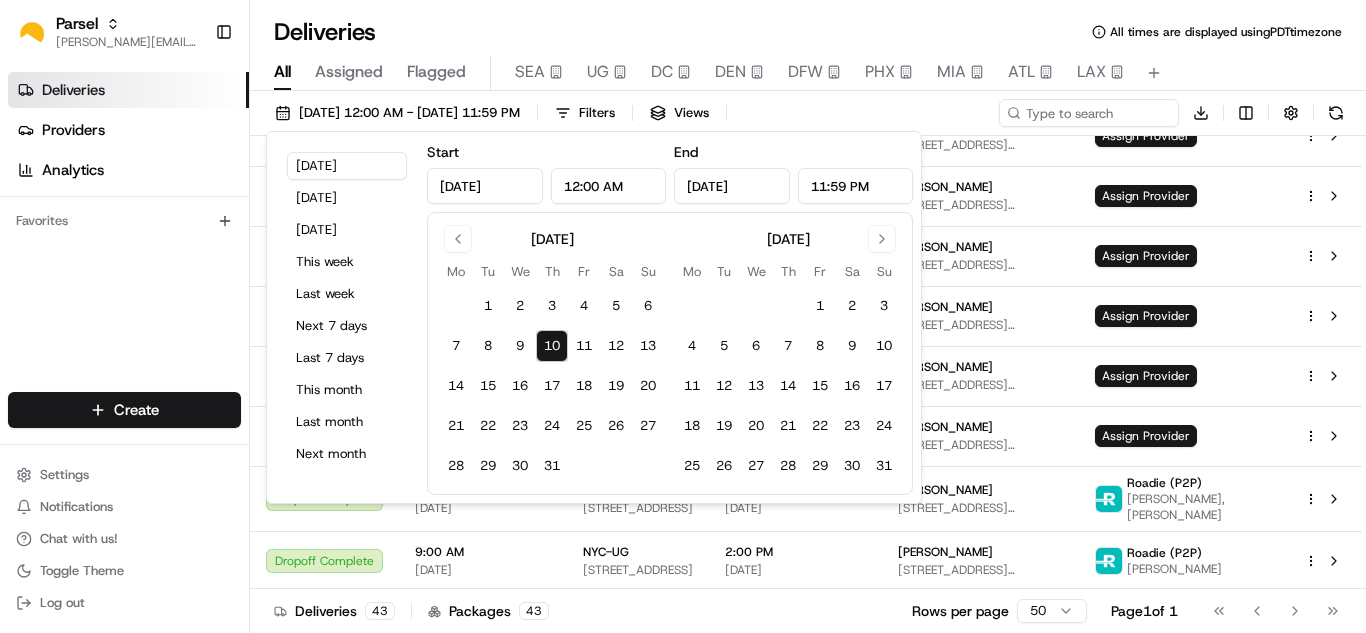 click on "10" at bounding box center (552, 346) 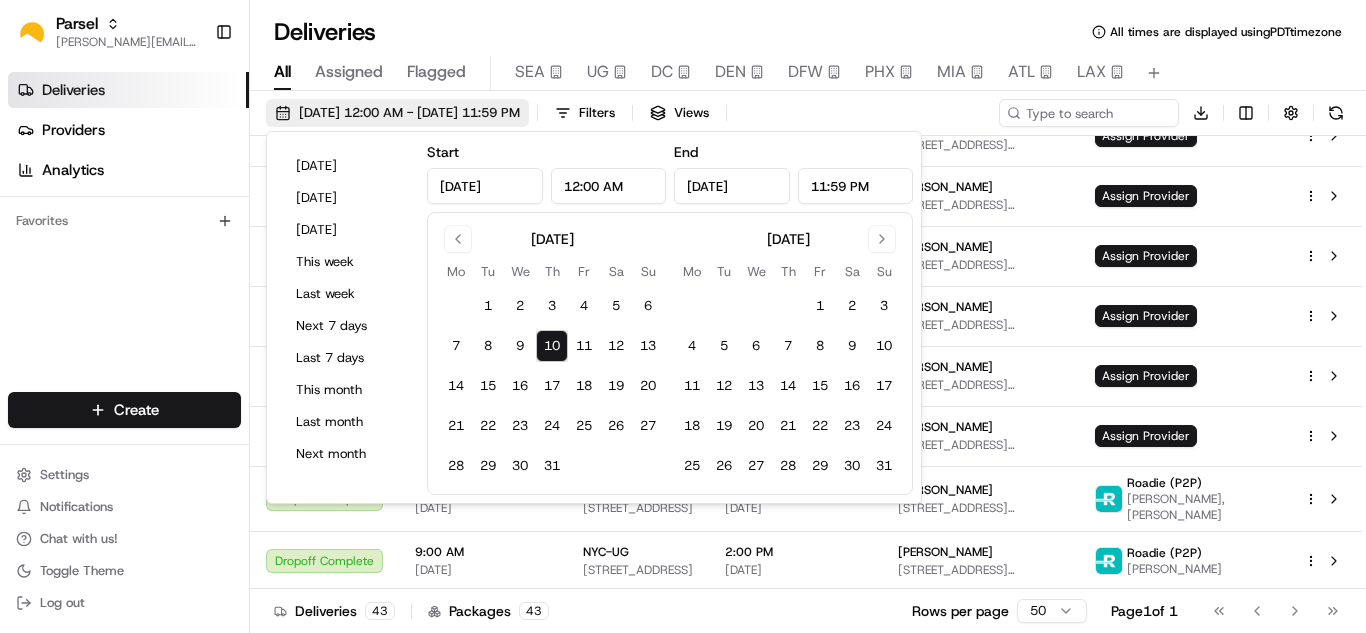 click on "[DATE] 12:00 AM - [DATE] 11:59 PM" at bounding box center [409, 113] 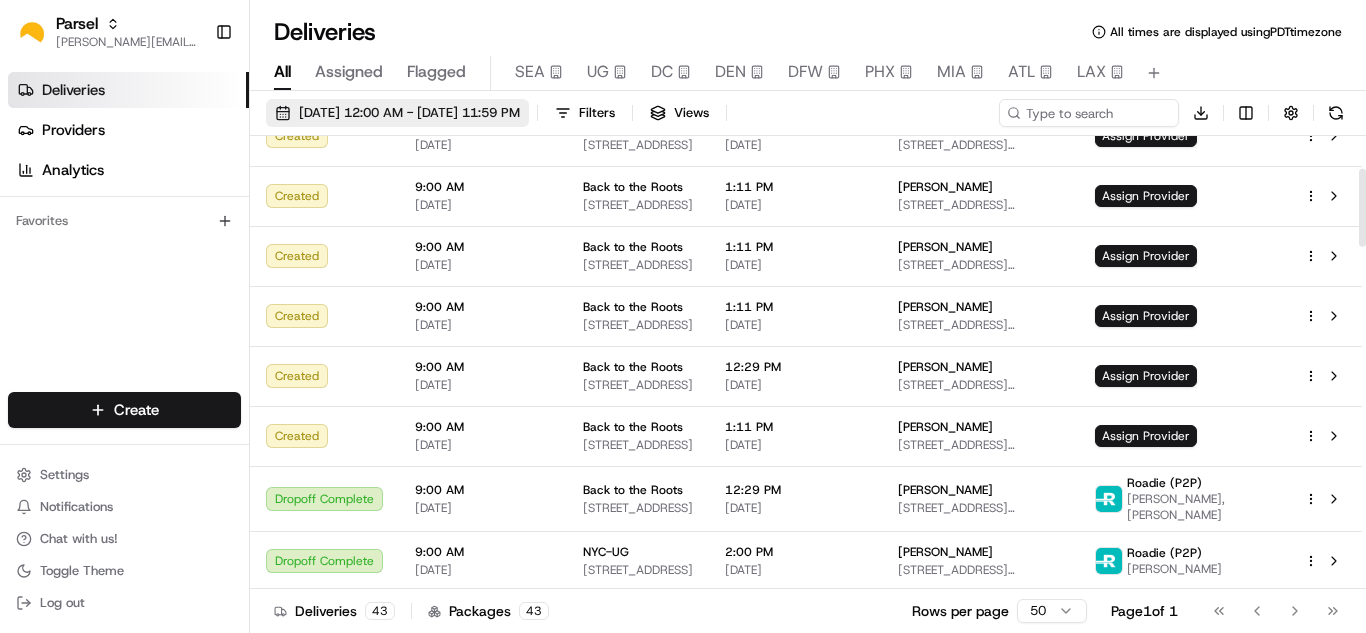click on "[DATE] 12:00 AM - [DATE] 11:59 PM" at bounding box center [409, 113] 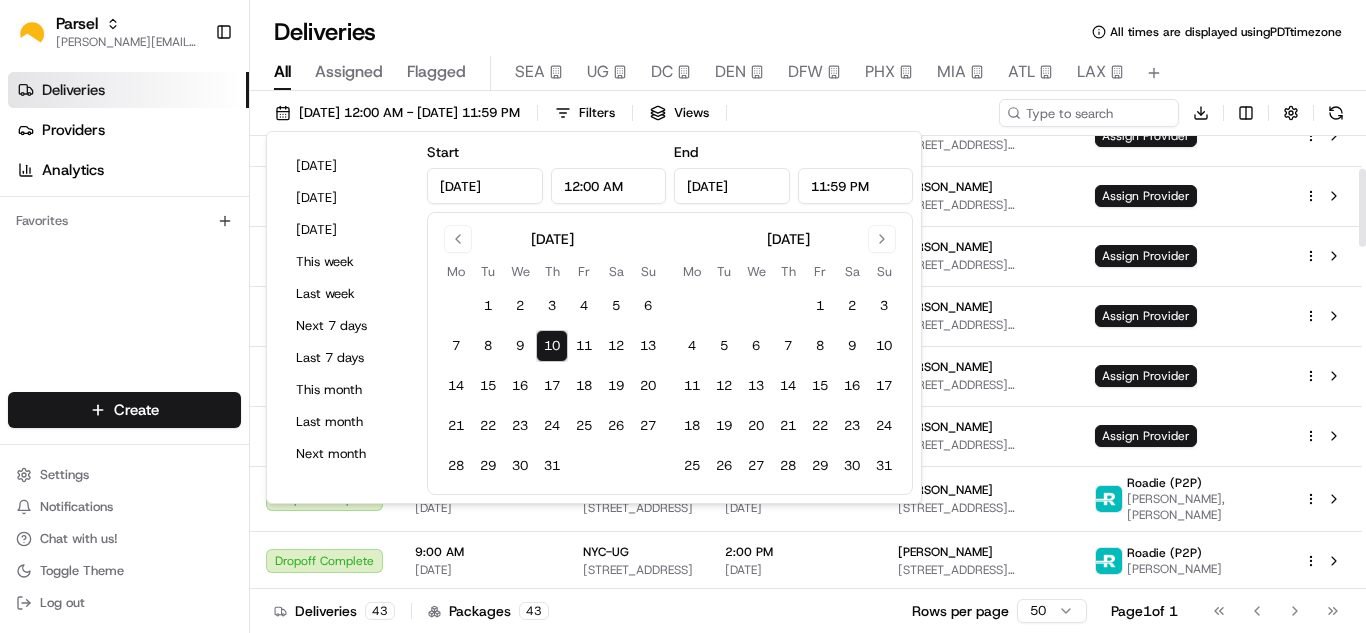 click on "LAX" at bounding box center [1091, 72] 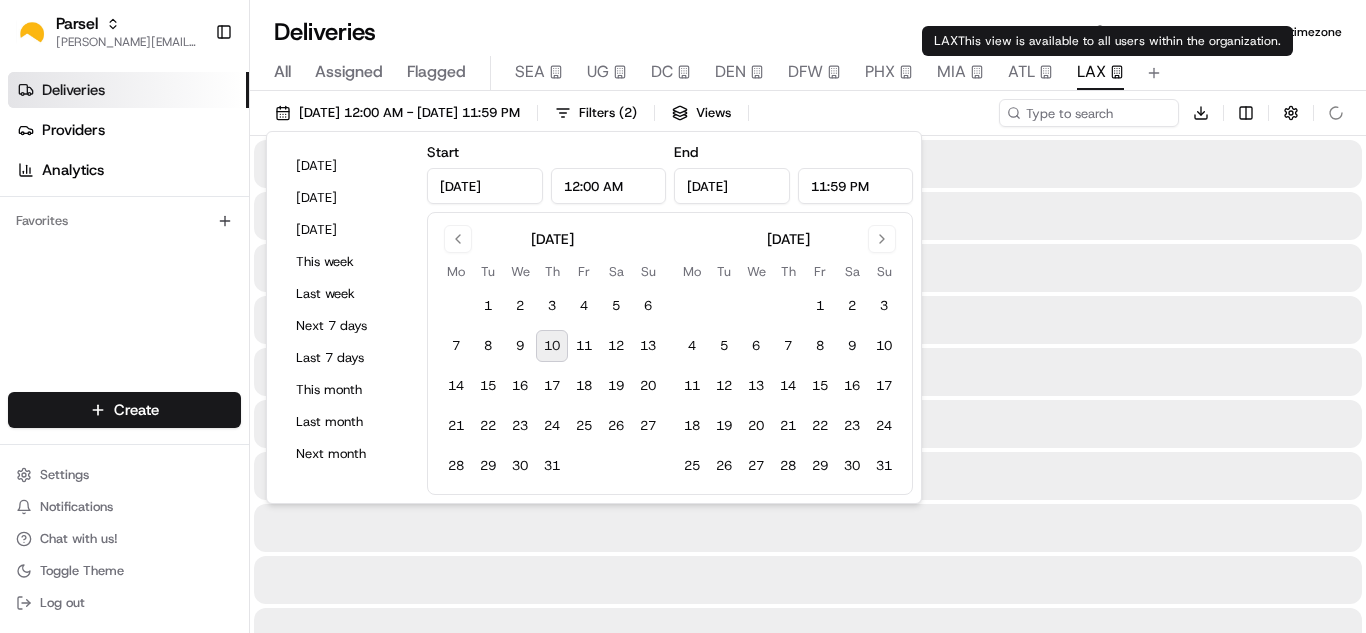 type on "[DATE]" 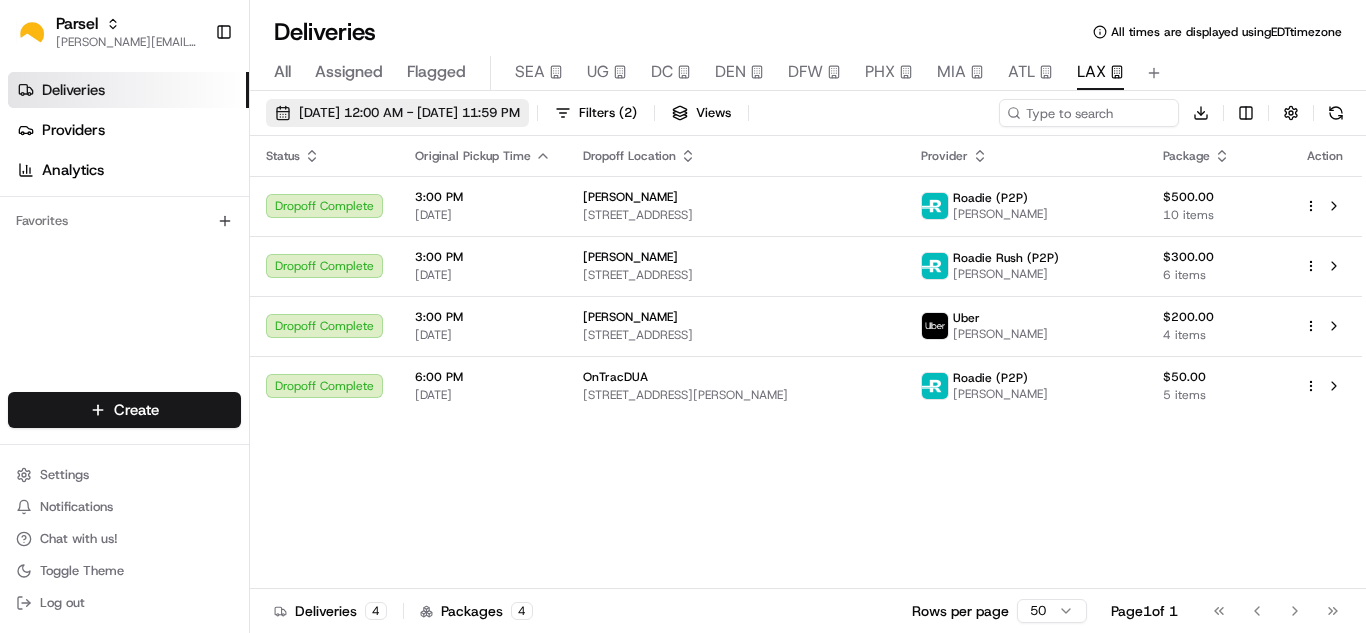 click on "[DATE] 12:00 AM - [DATE] 11:59 PM" at bounding box center [409, 113] 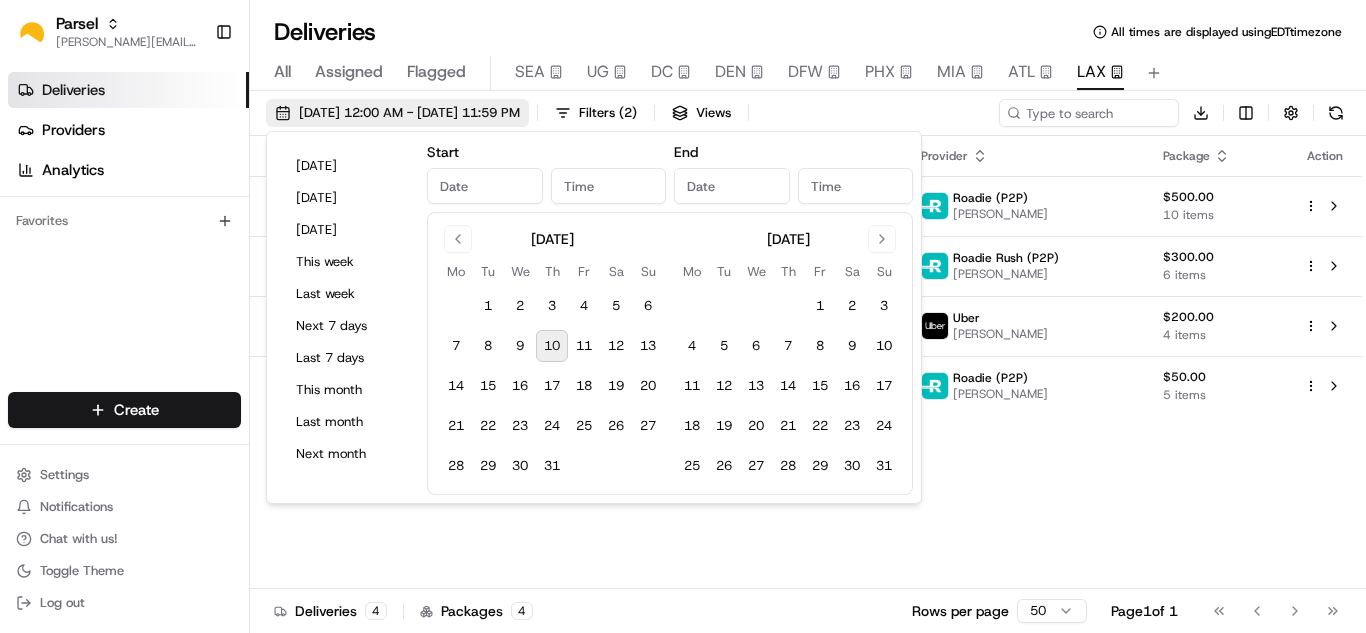 type on "[DATE]" 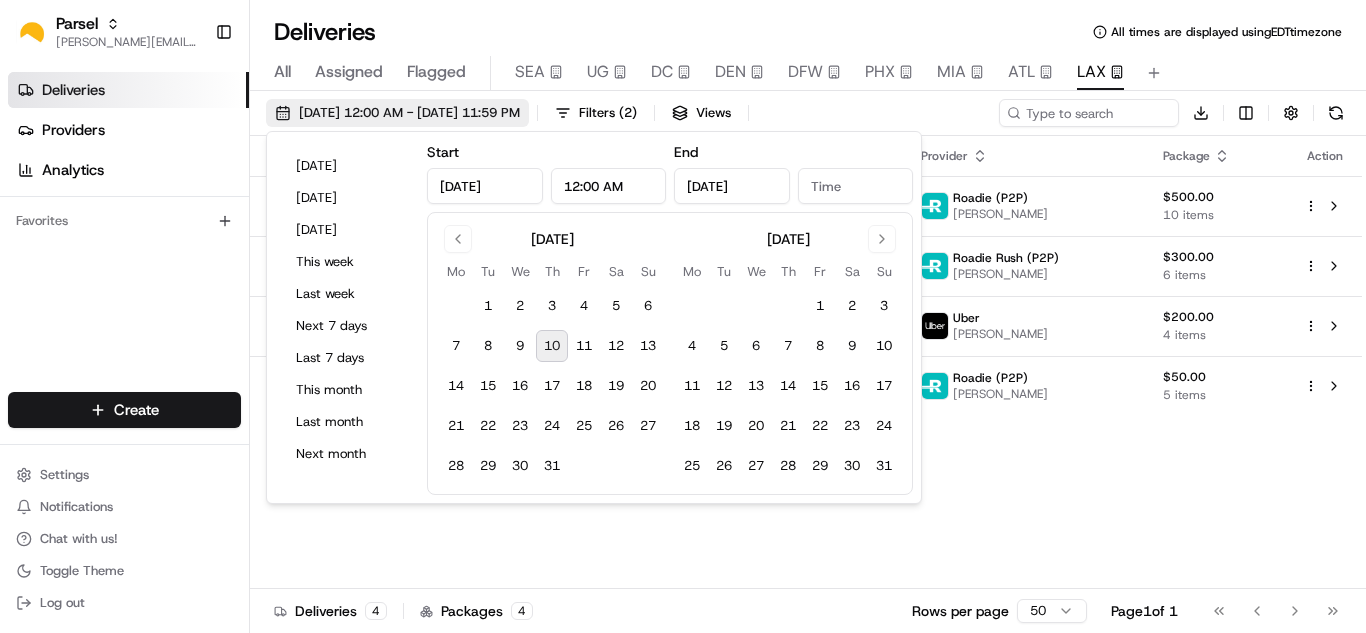 type on "11:59 PM" 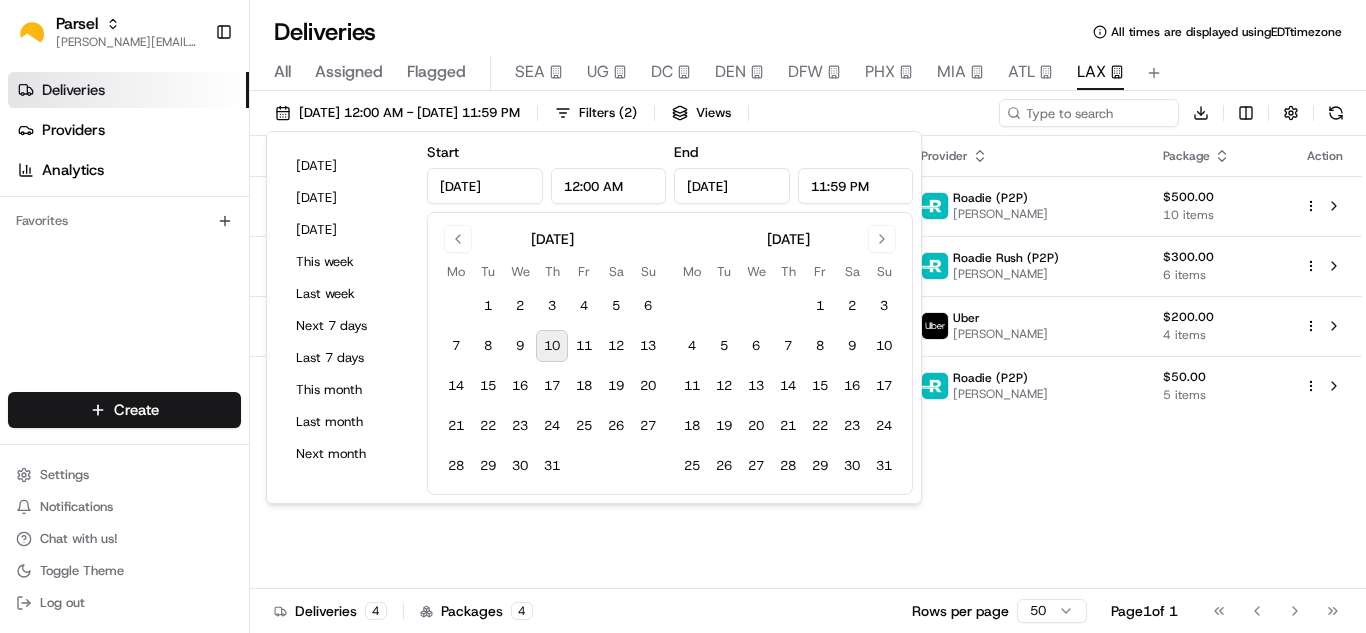 click on "10" at bounding box center (552, 346) 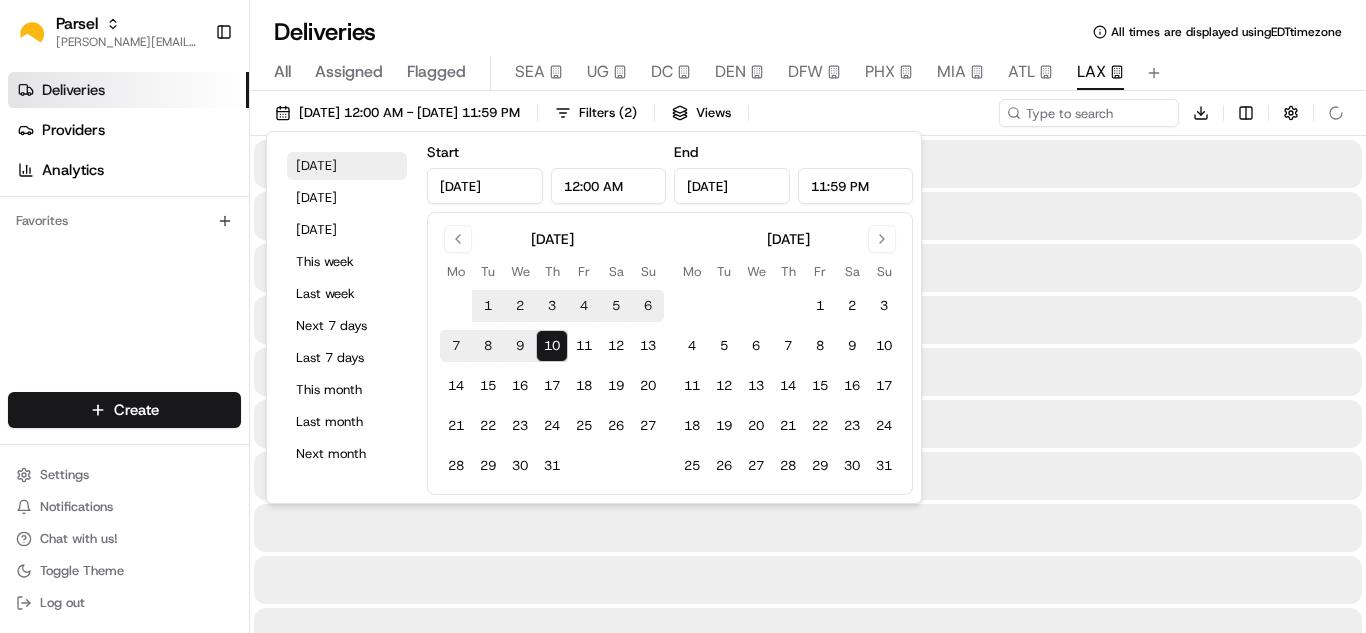 click on "[DATE]" at bounding box center [347, 166] 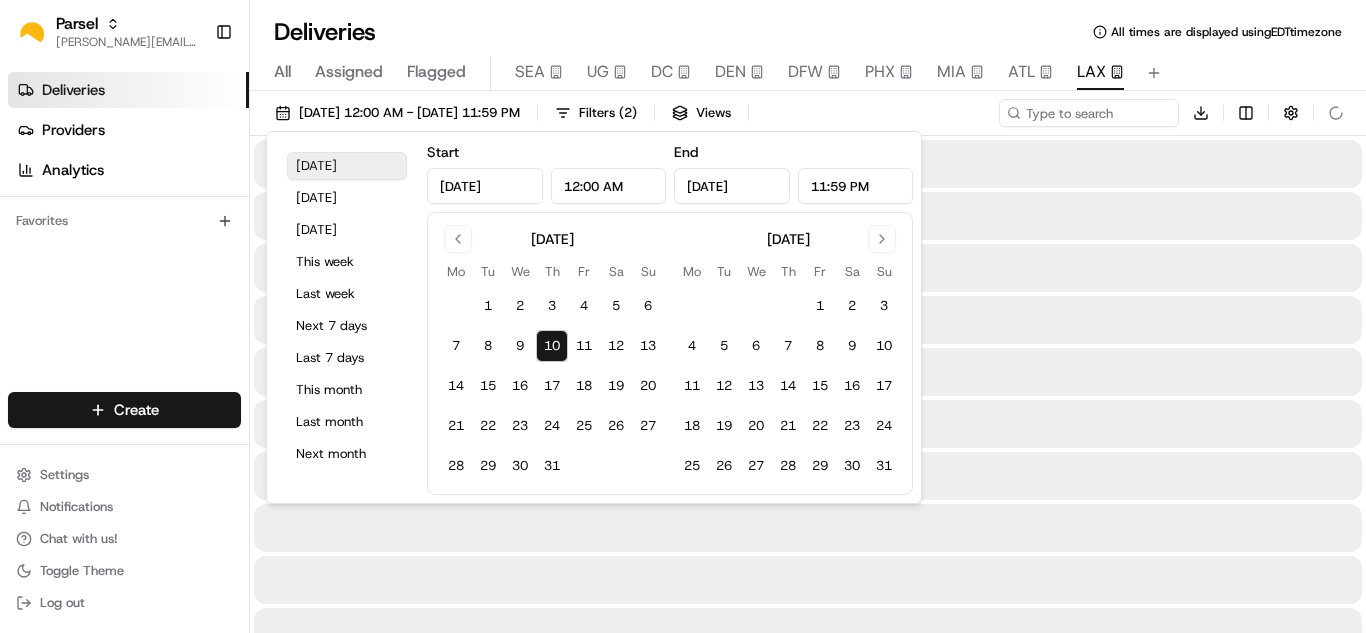 type on "[DATE]" 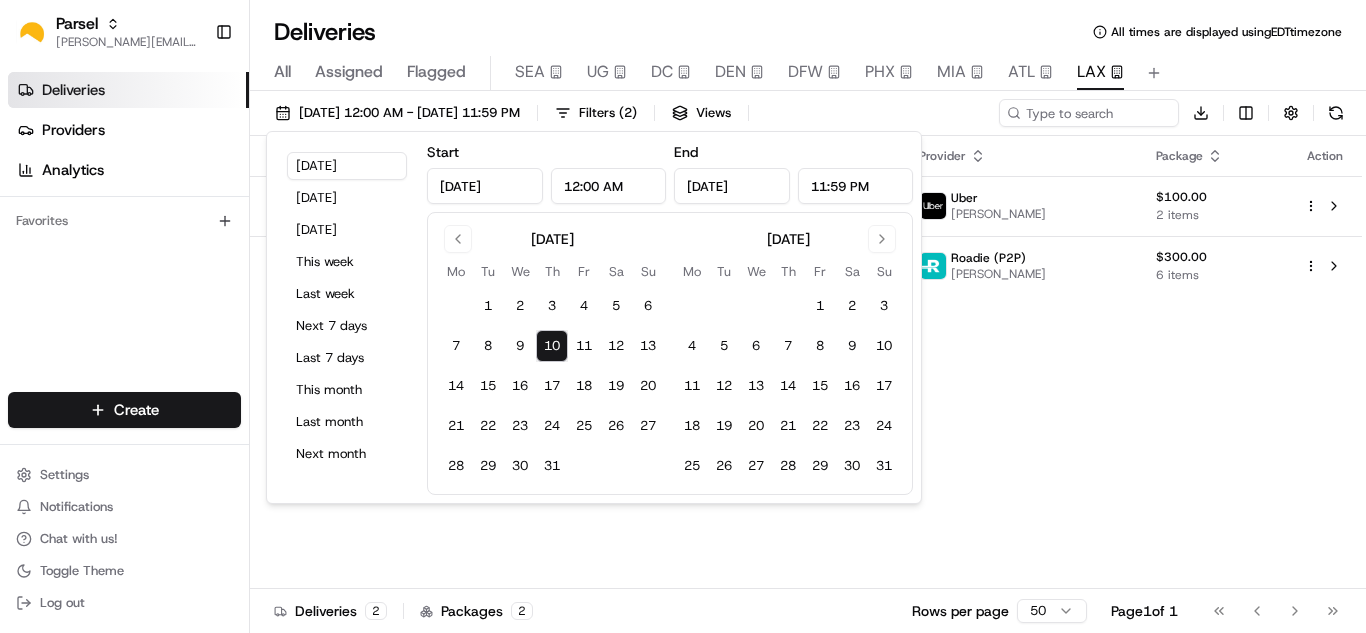 click on "Status Original Pickup Time Dropoff Location Provider Package Action Pickup Arrived 3:00 PM [DATE] [PERSON_NAME] [STREET_ADDRESS] Uber [PERSON_NAME] $100.00 2   items Pickup Enroute 3:00 PM [DATE] [PERSON_NAME] [STREET_ADDRESS][PERSON_NAME] Roadie (P2P) [PERSON_NAME] $300.00 6   items" at bounding box center [806, 362] 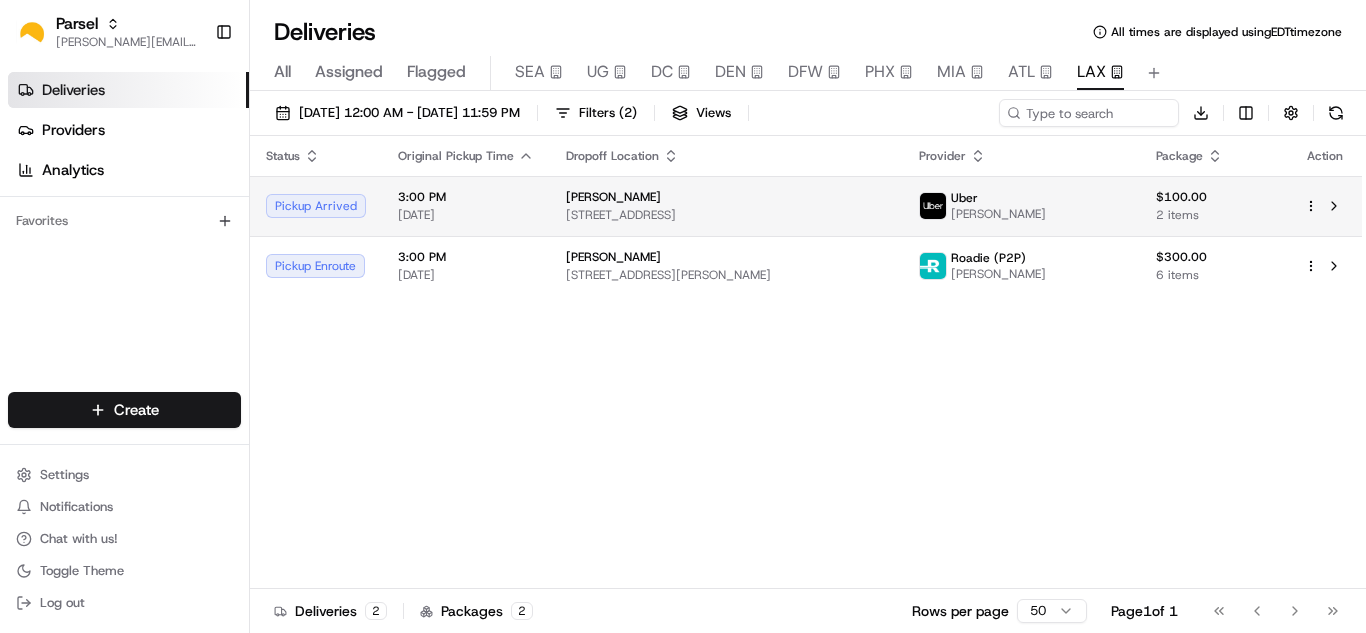click on "[PERSON_NAME]" at bounding box center [726, 197] 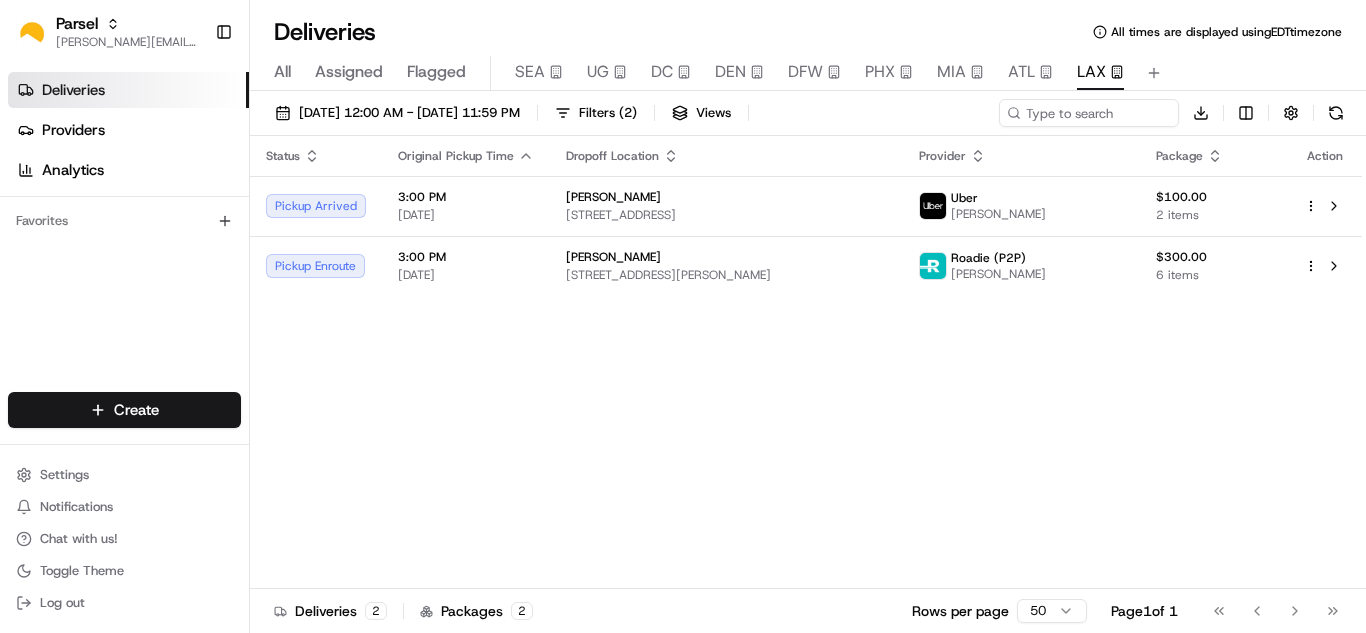 click on "Status Original Pickup Time Dropoff Location Provider Package Action Pickup Arrived 3:00 PM [DATE] [PERSON_NAME] [STREET_ADDRESS] Uber [PERSON_NAME] $100.00 2   items Pickup Enroute 3:00 PM [DATE] [PERSON_NAME] [STREET_ADDRESS][PERSON_NAME] Roadie (P2P) [PERSON_NAME] $300.00 6   items" at bounding box center (806, 362) 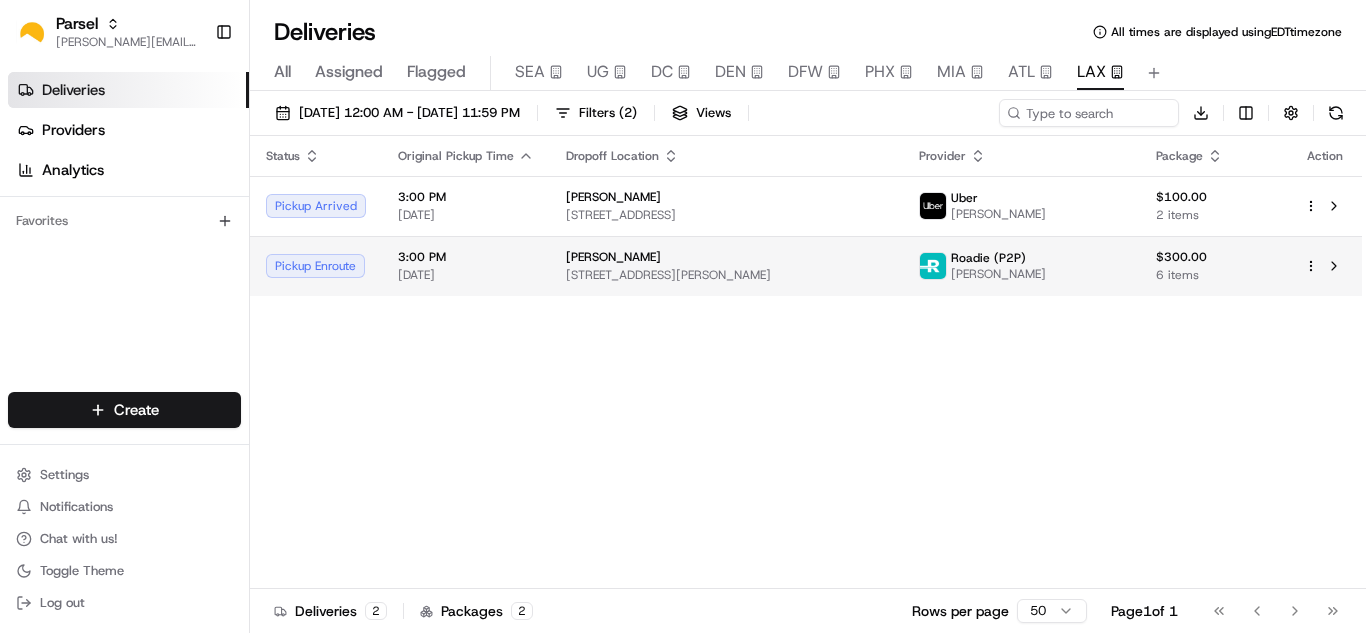 click on "[PERSON_NAME] [STREET_ADDRESS][PERSON_NAME]" at bounding box center [726, 266] 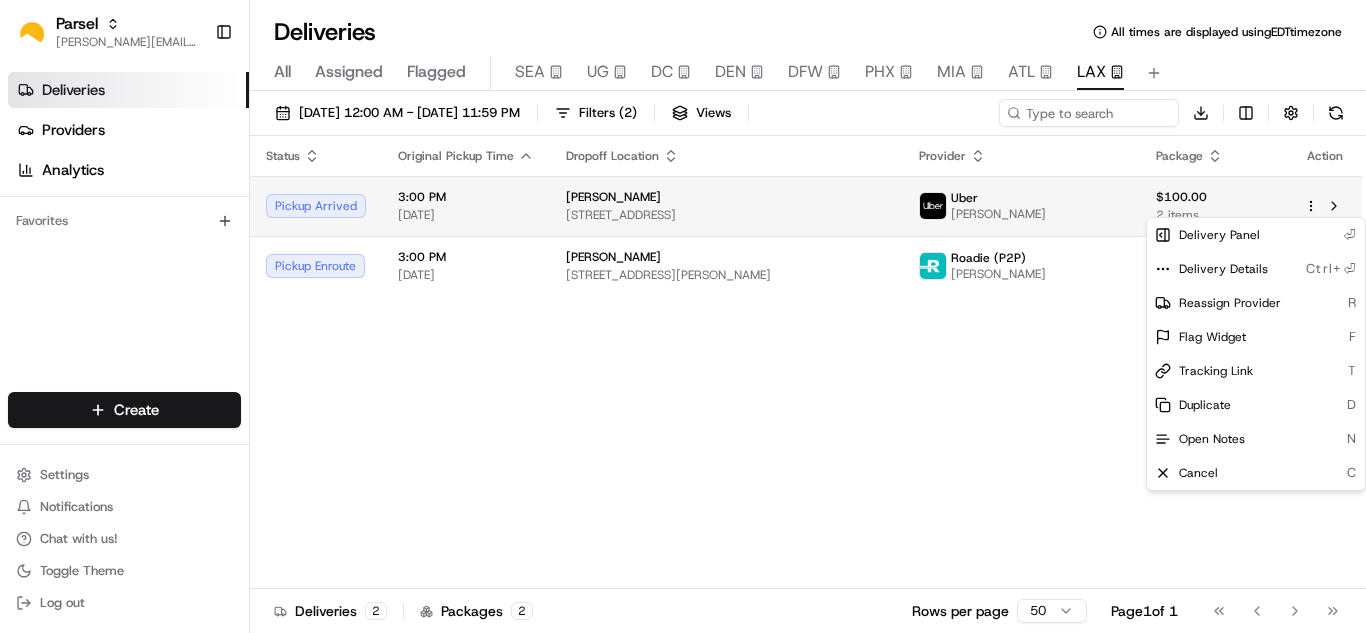 click on "Parsel [EMAIL_ADDRESS][DOMAIN_NAME] Toggle Sidebar Deliveries Providers Analytics Favorites Main Menu Members & Organization Organization Users Roles Preferences Customization Tracking Orchestration Automations Dispatch Strategy Locations Pickup Locations Dropoff Locations Billing Billing Refund Requests Integrations Notification Triggers Webhooks API Keys Request Logs Create Settings Notifications Chat with us! Toggle Theme Log out Deliveries All times are displayed using  EDT  timezone All Assigned Flagged SEA UG DC DEN DFW PHX MIA ATL LAX [DATE] 12:00 AM - [DATE] 11:59 PM Filters ( 2 ) Views Download Status Original Pickup Time Dropoff Location Provider Package Action Pickup Arrived 3:00 PM [DATE] [PERSON_NAME] [STREET_ADDRESS] Uber [PERSON_NAME] $100.00 2   items Pickup Enroute 3:00 PM [DATE] [PERSON_NAME] [STREET_ADDRESS][GEOGRAPHIC_DATA][PERSON_NAME] (P2P) [PERSON_NAME] $300.00 6   items Deliveries 2 Packages 2 Rows per page 50 Page  1  of   1" at bounding box center (683, 316) 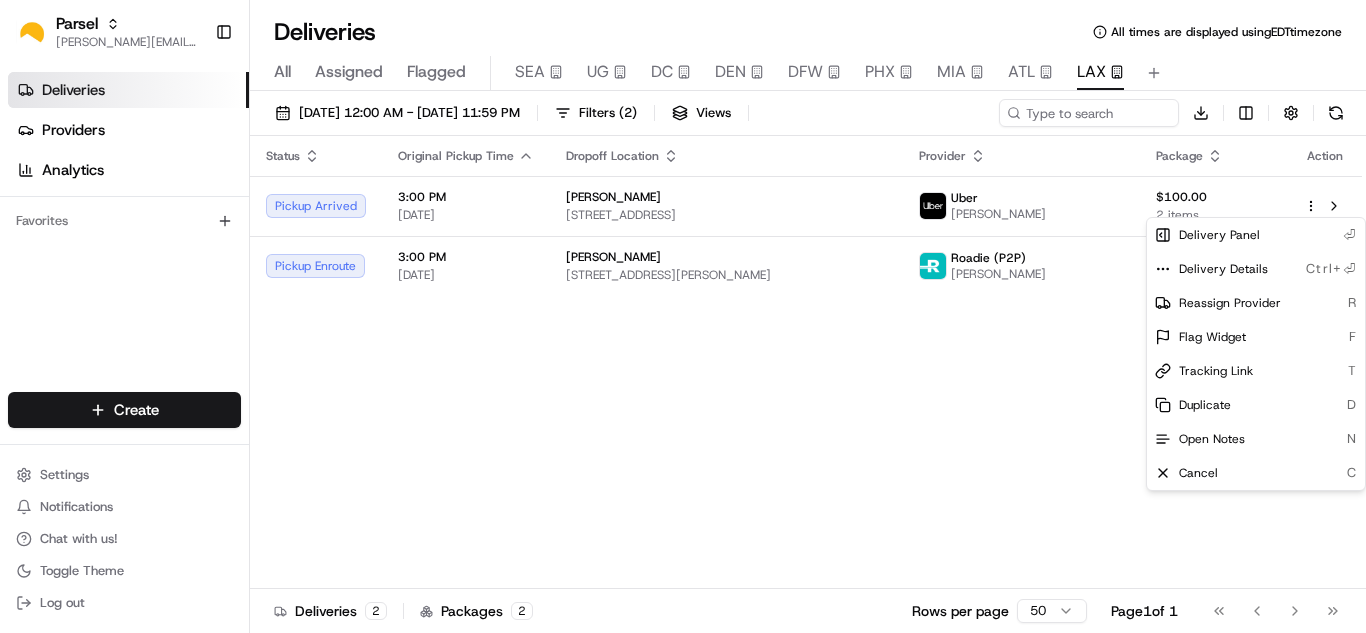 click on "Parsel [EMAIL_ADDRESS][DOMAIN_NAME] Toggle Sidebar Deliveries Providers Analytics Favorites Main Menu Members & Organization Organization Users Roles Preferences Customization Tracking Orchestration Automations Dispatch Strategy Locations Pickup Locations Dropoff Locations Billing Billing Refund Requests Integrations Notification Triggers Webhooks API Keys Request Logs Create Settings Notifications Chat with us! Toggle Theme Log out Deliveries All times are displayed using  EDT  timezone All Assigned Flagged SEA UG DC DEN DFW PHX MIA ATL LAX [DATE] 12:00 AM - [DATE] 11:59 PM Filters ( 2 ) Views Download Status Original Pickup Time Dropoff Location Provider Package Action Pickup Arrived 3:00 PM [DATE] [PERSON_NAME] [STREET_ADDRESS] Uber [PERSON_NAME] $100.00 2   items Pickup Enroute 3:00 PM [DATE] [PERSON_NAME] [STREET_ADDRESS][GEOGRAPHIC_DATA][PERSON_NAME] (P2P) [PERSON_NAME] $300.00 6   items Deliveries 2 Packages 2 Rows per page 50 Page  1  of   1" at bounding box center (683, 316) 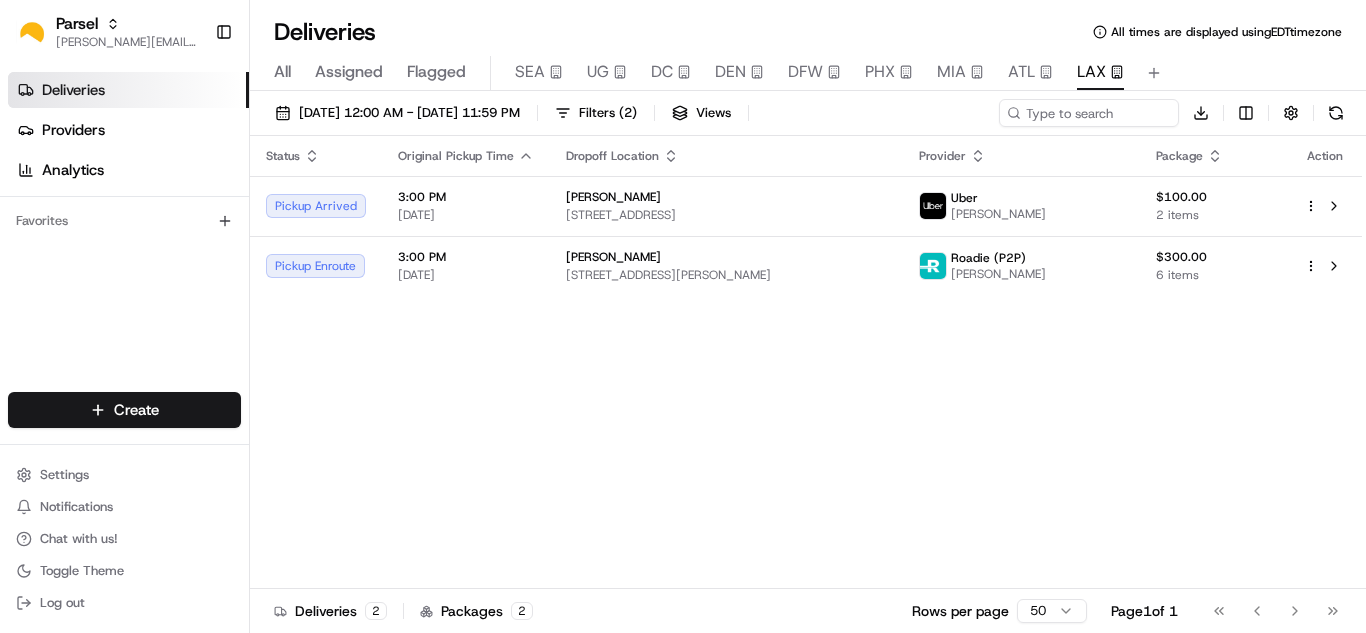 click at bounding box center [1334, 206] 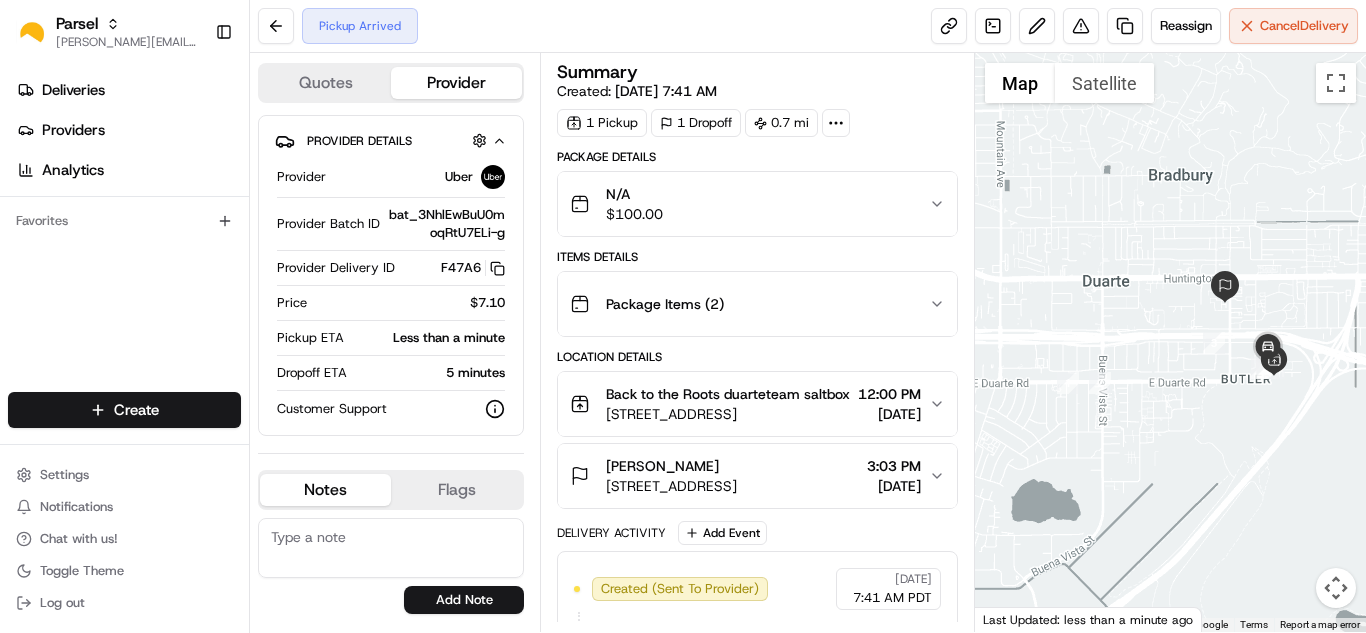 scroll, scrollTop: 0, scrollLeft: 0, axis: both 